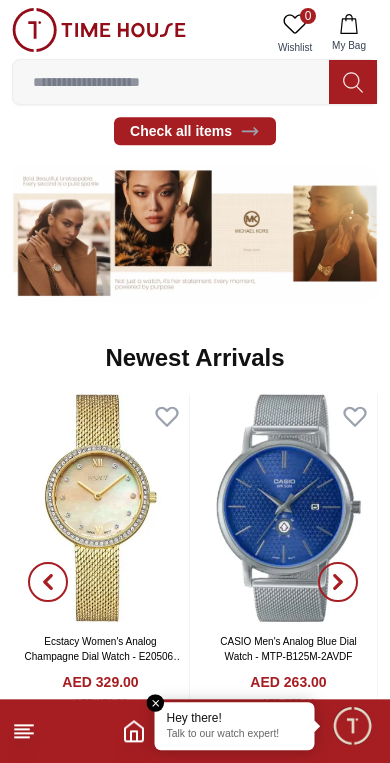 scroll, scrollTop: 1179, scrollLeft: 0, axis: vertical 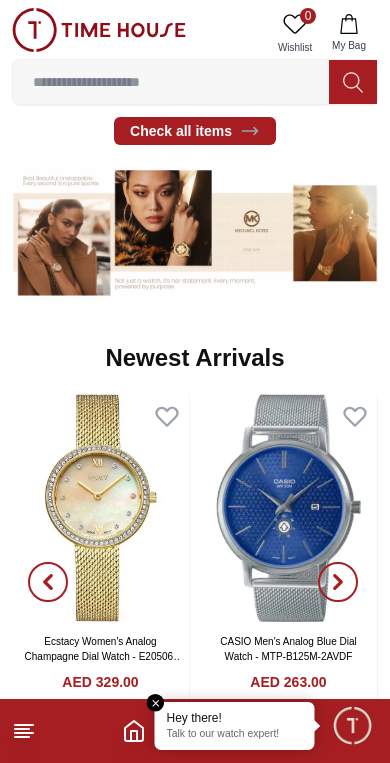 click at bounding box center [352, 725] 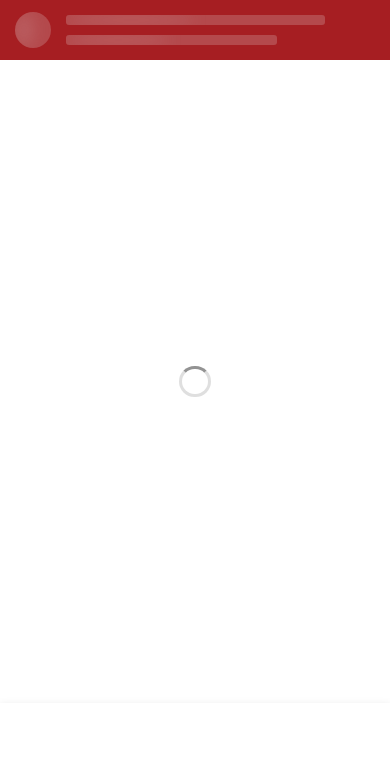 scroll, scrollTop: 0, scrollLeft: 0, axis: both 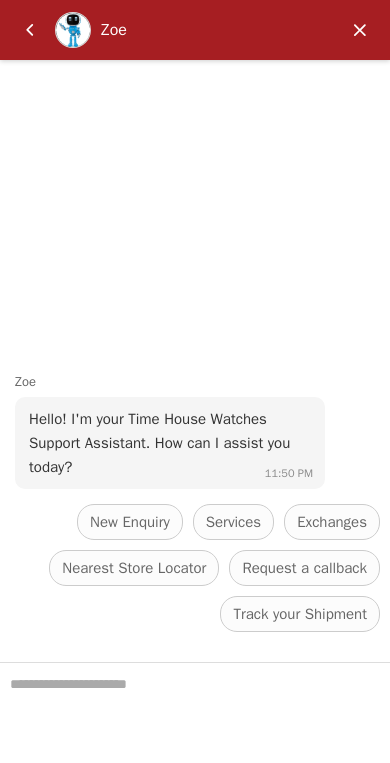click at bounding box center (360, 30) 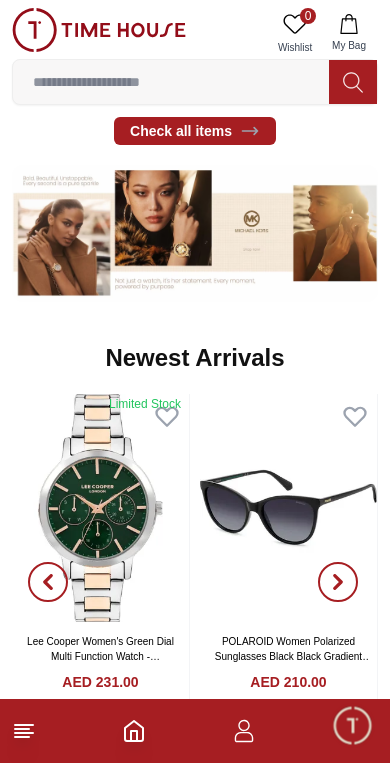click 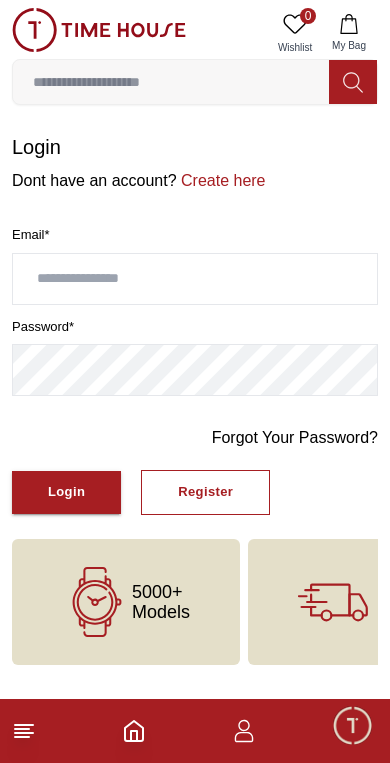 click at bounding box center [195, 279] 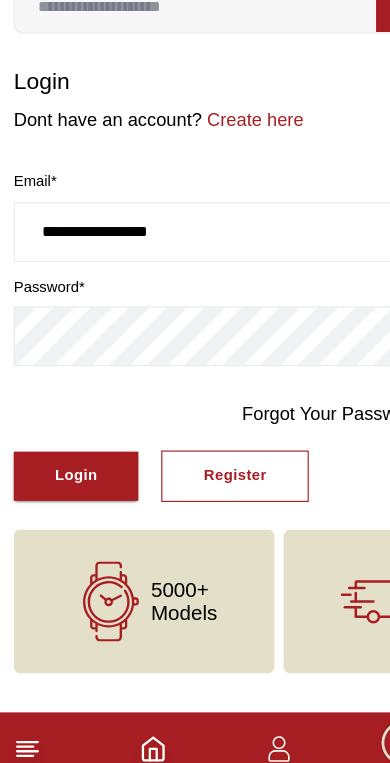 type on "**********" 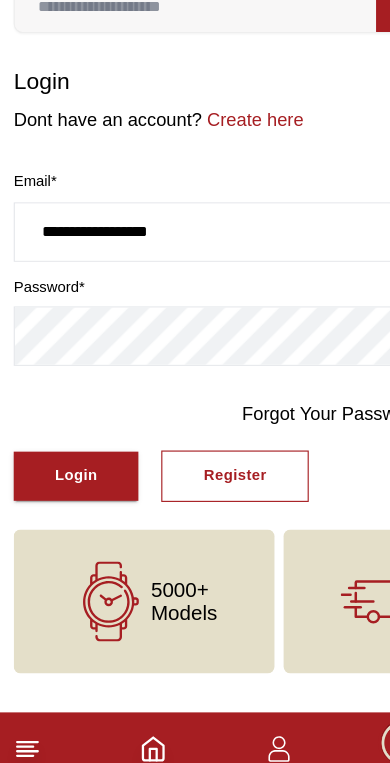 click on "Create here" at bounding box center [221, 180] 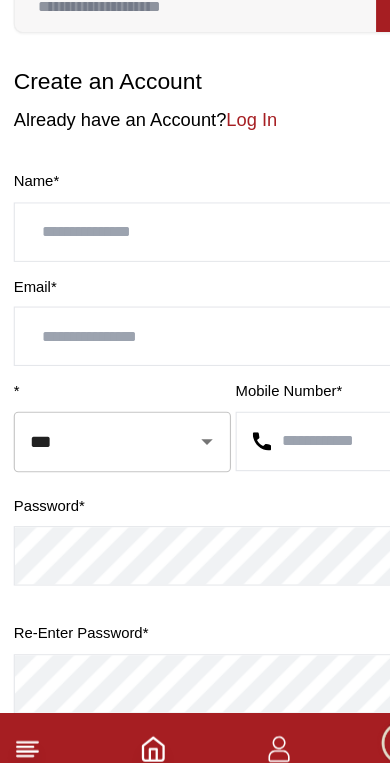 click at bounding box center (195, 279) 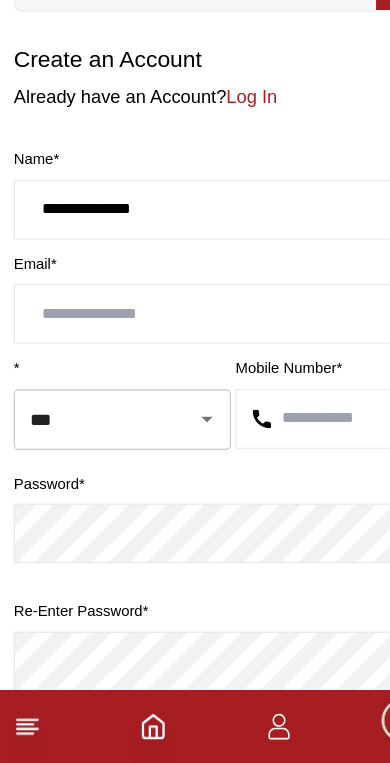 type on "**********" 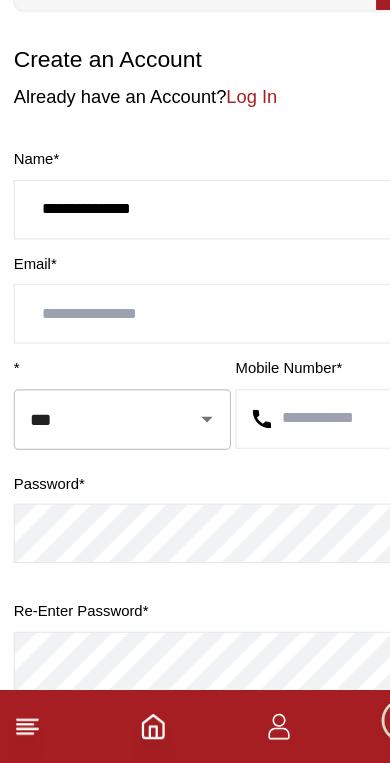 click at bounding box center [195, 370] 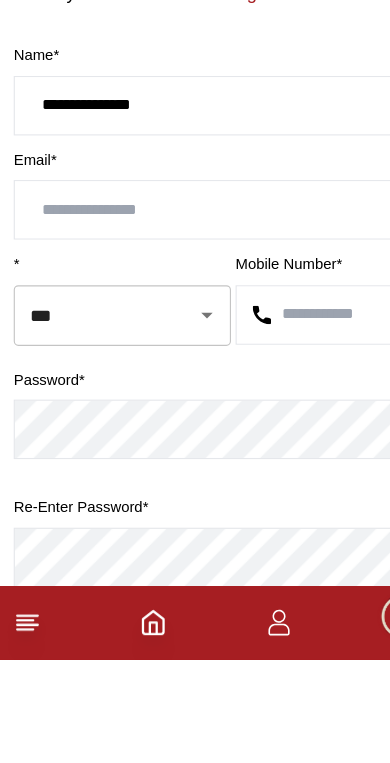 type on "*" 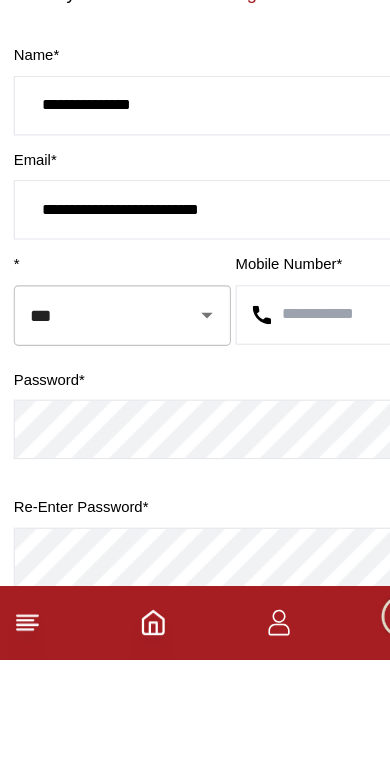 click 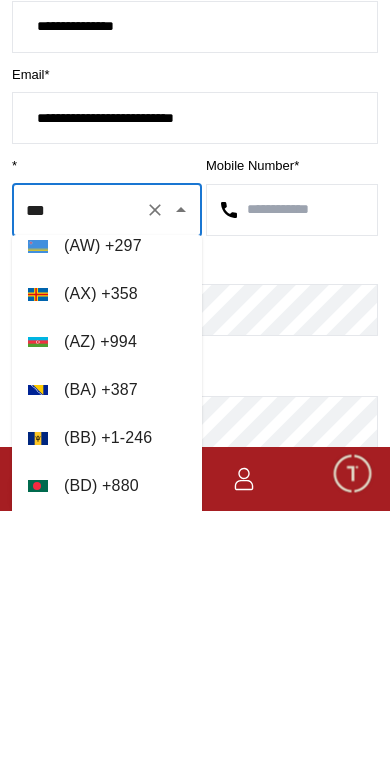 click on "***" at bounding box center [79, 462] 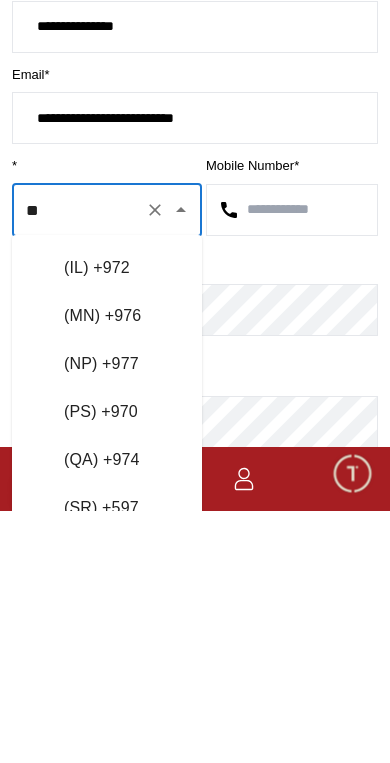 type on "*" 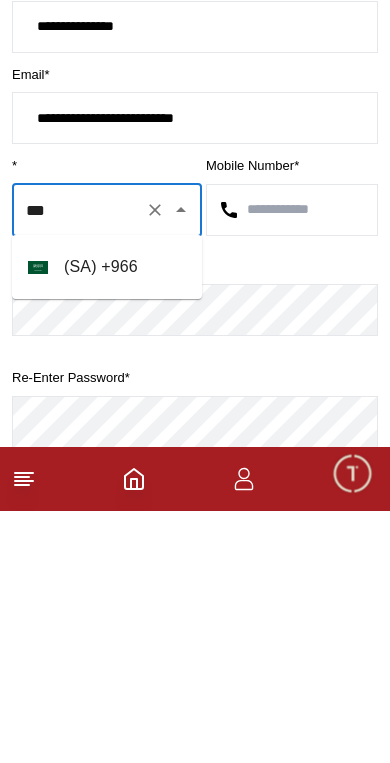 scroll, scrollTop: 0, scrollLeft: 0, axis: both 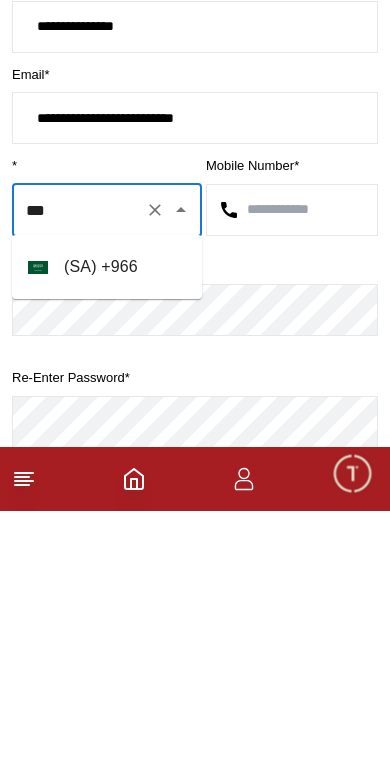 click on "( SA ) + 966" at bounding box center [107, 519] 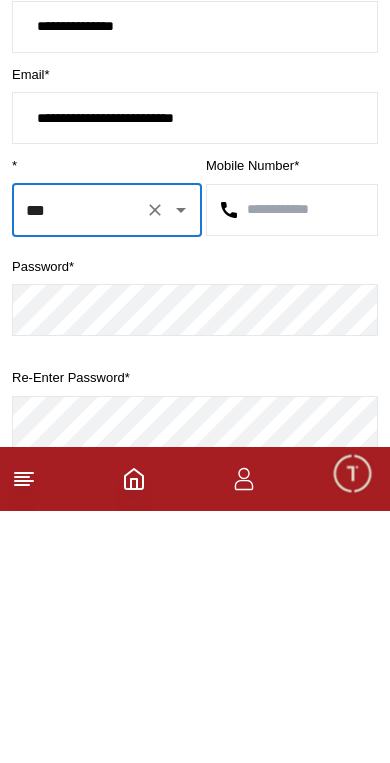 type on "***" 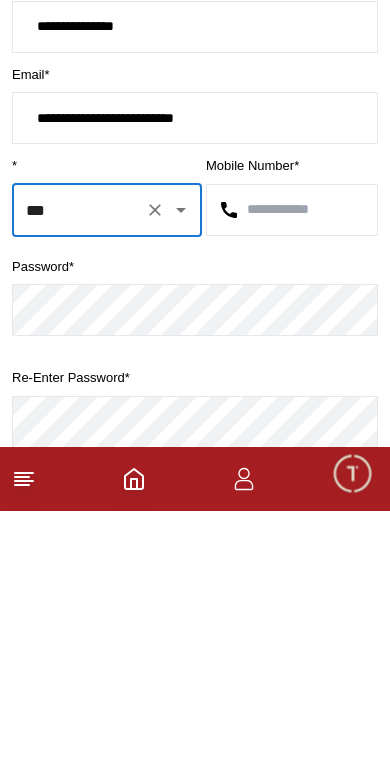 click at bounding box center (292, 462) 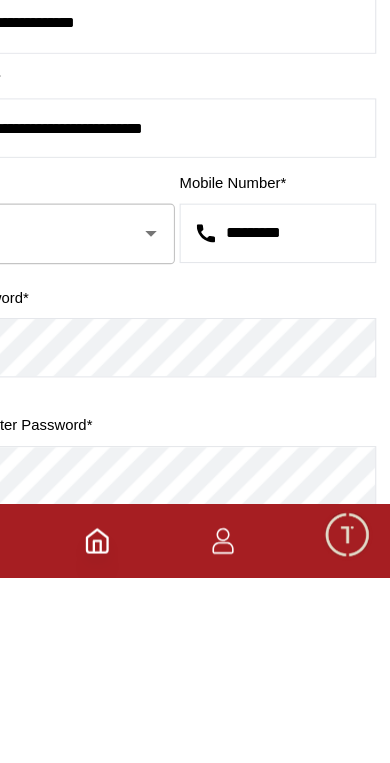 type on "*********" 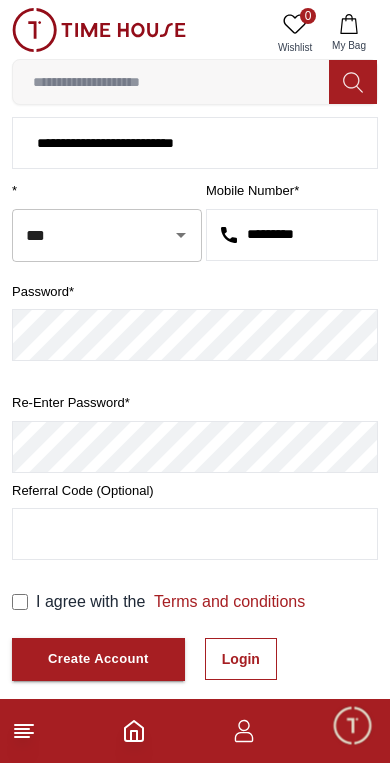 scroll, scrollTop: 227, scrollLeft: 0, axis: vertical 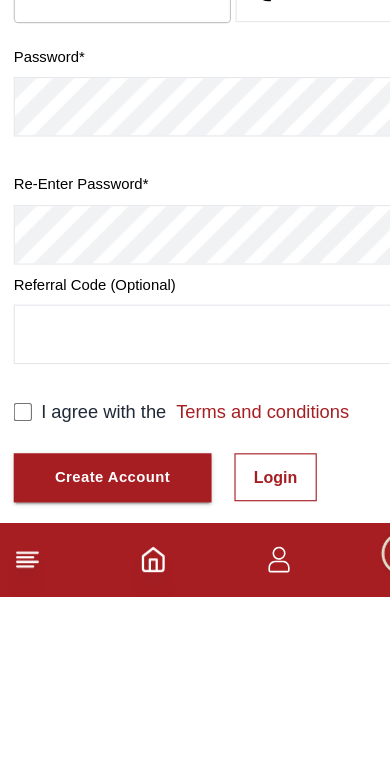 click at bounding box center (195, 534) 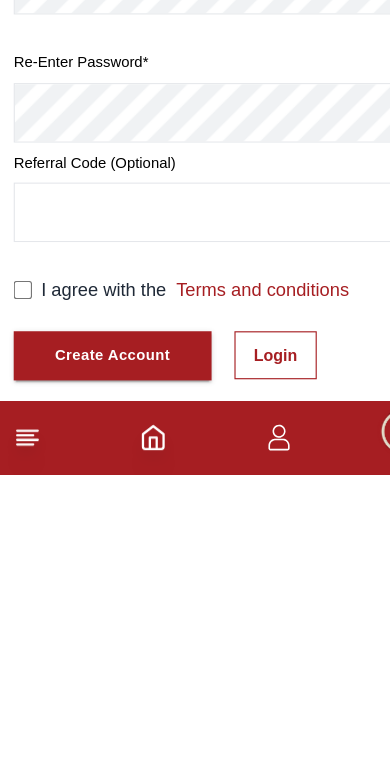 scroll, scrollTop: 371, scrollLeft: 0, axis: vertical 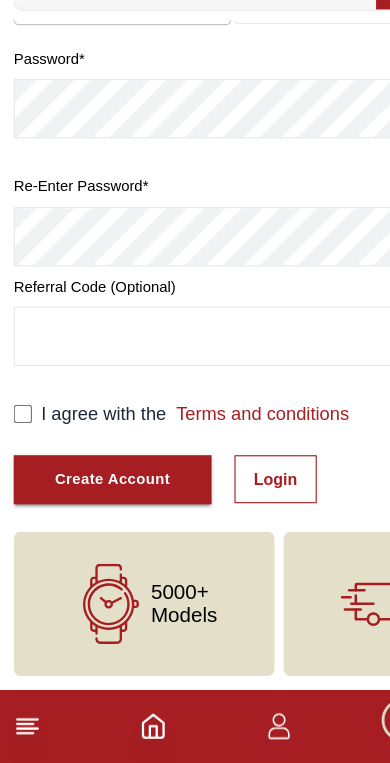 click on "Create Account" at bounding box center (98, 515) 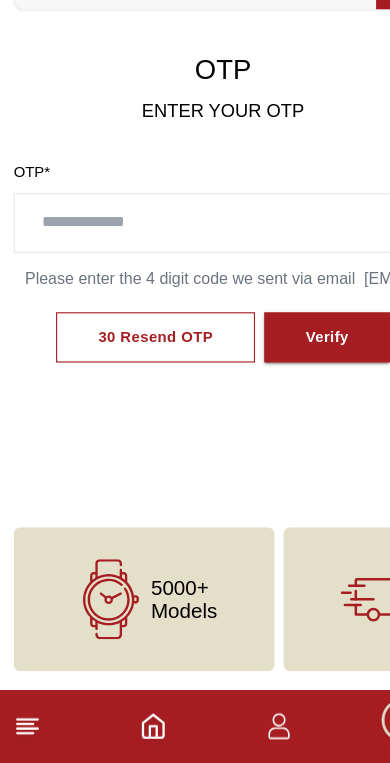scroll, scrollTop: 0, scrollLeft: 0, axis: both 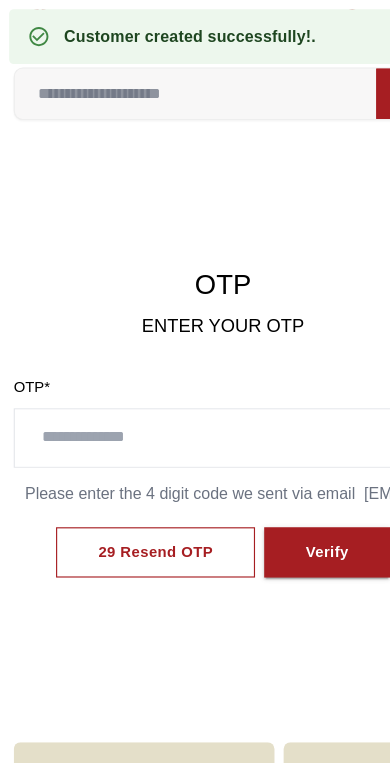 click at bounding box center [195, 383] 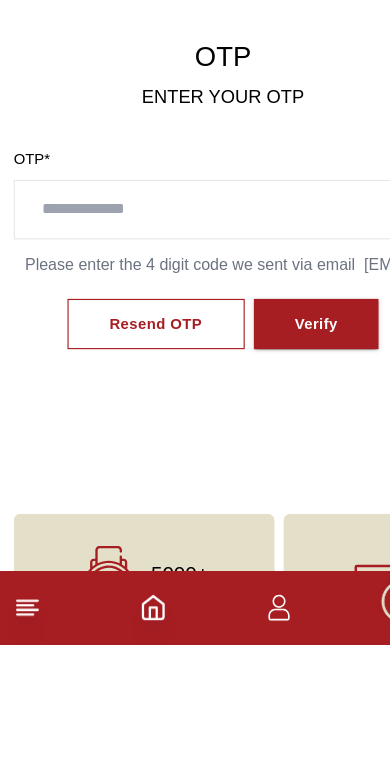 scroll, scrollTop: 103, scrollLeft: 0, axis: vertical 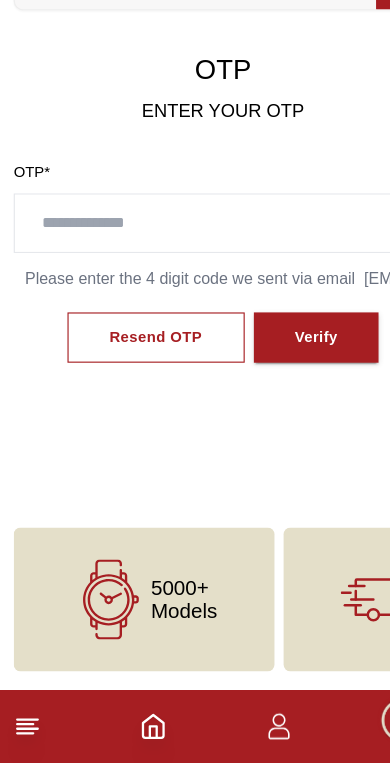 click on "Resend OTP" at bounding box center (136, 391) 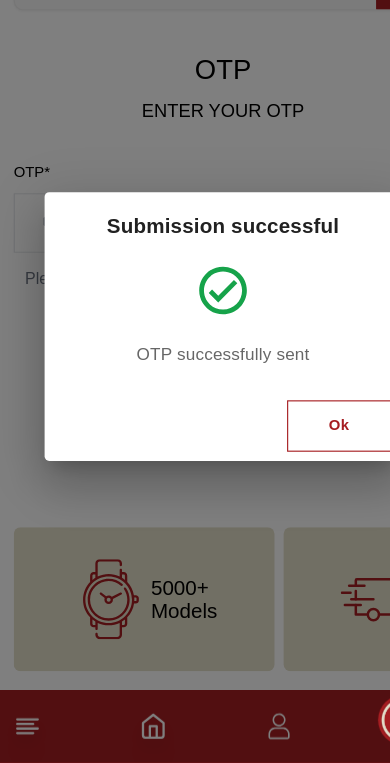 click on "Ok" at bounding box center [297, 468] 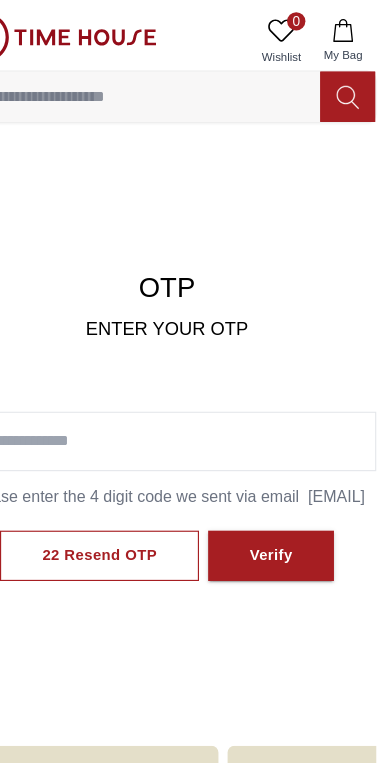 scroll, scrollTop: 0, scrollLeft: 0, axis: both 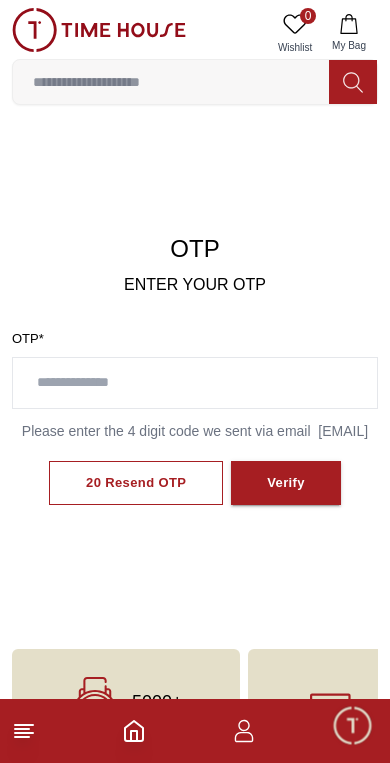 click on "Verify" at bounding box center [286, 483] 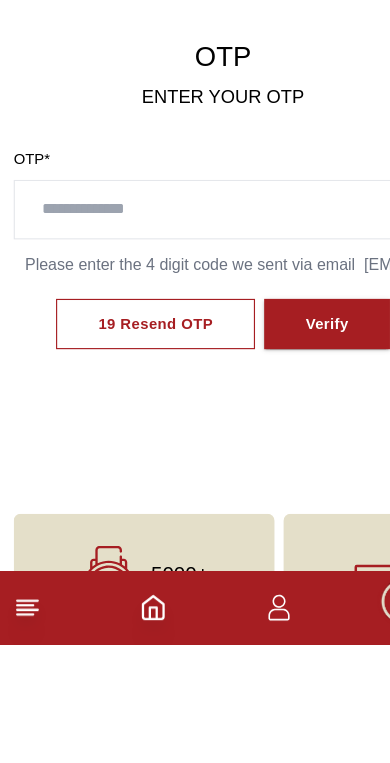 click on "Verify" at bounding box center [286, 483] 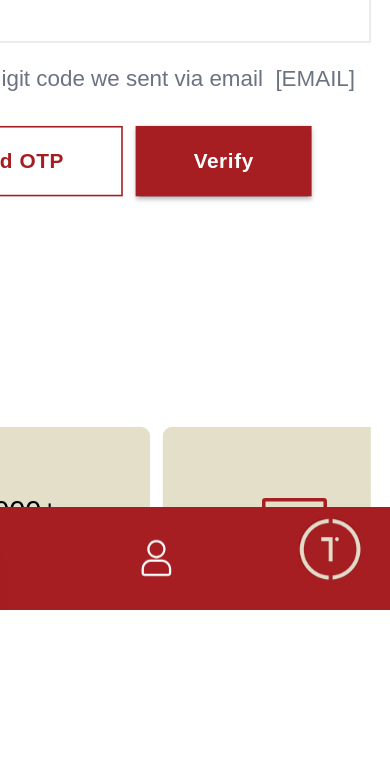 click on "OTP ENTER YOUR OTP OTP   * Please enter the 4 digit code we sent via email    Dh****@gmail.com 17     Resend OTP Verify" at bounding box center (195, 379) 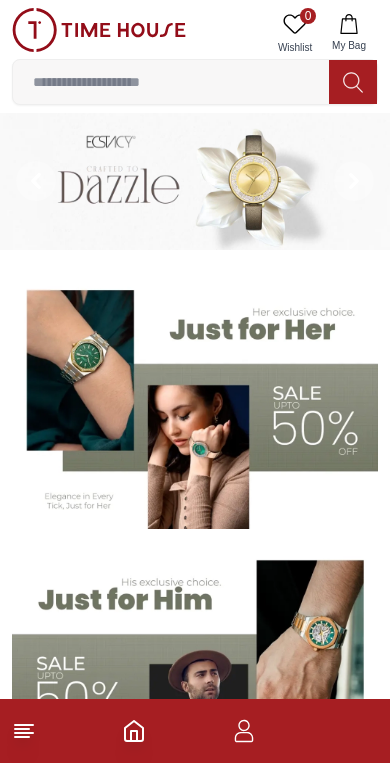 scroll, scrollTop: 0, scrollLeft: 0, axis: both 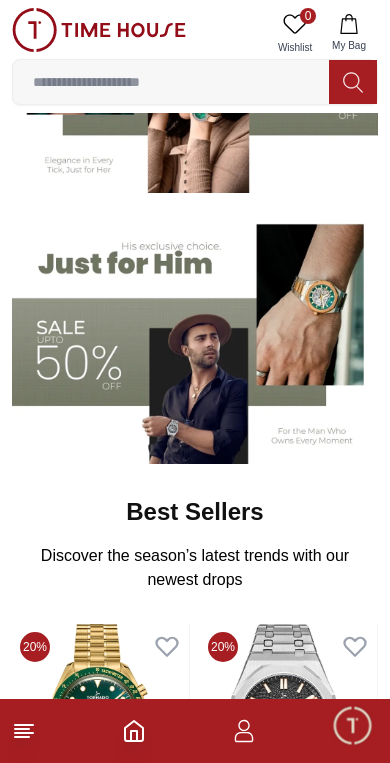 click at bounding box center [171, 82] 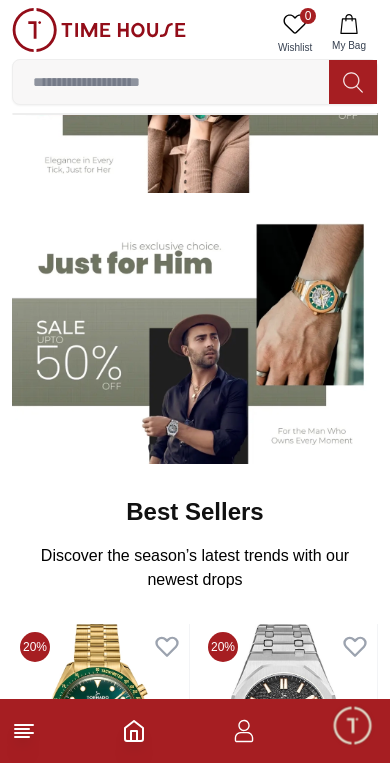 scroll, scrollTop: 235, scrollLeft: 0, axis: vertical 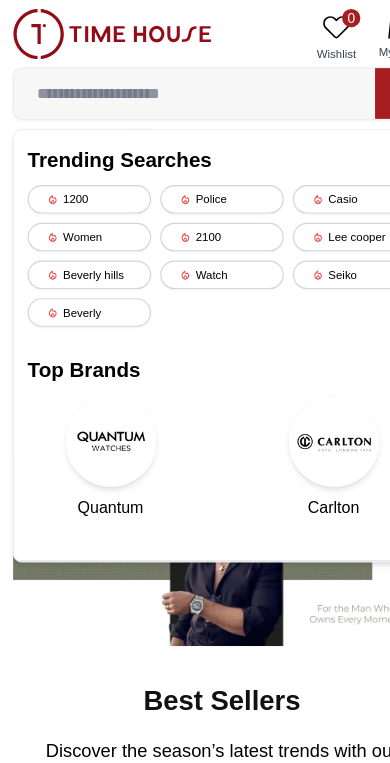 click at bounding box center [171, 82] 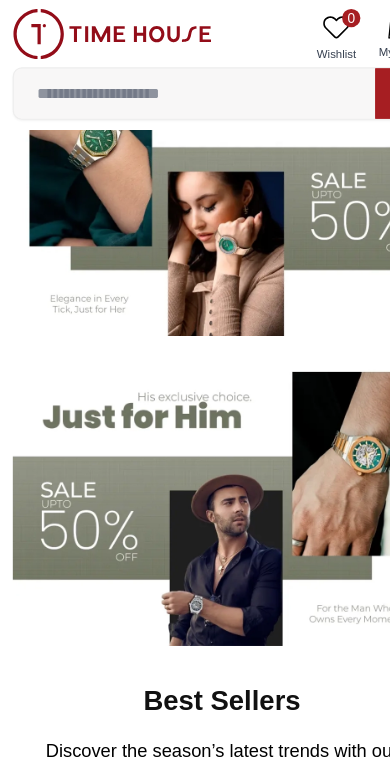 click at bounding box center [195, 167] 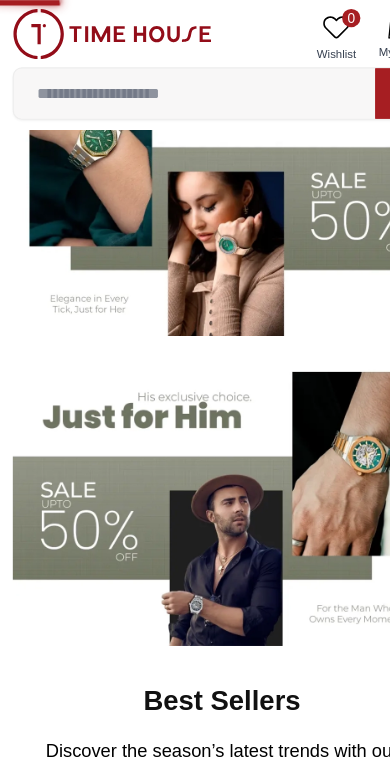 scroll, scrollTop: 0, scrollLeft: 0, axis: both 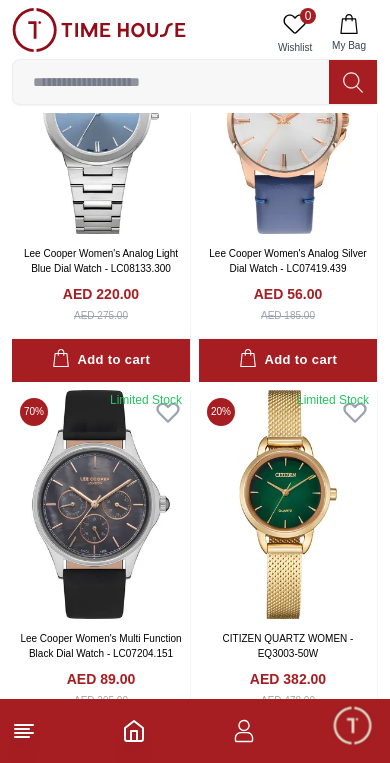 click 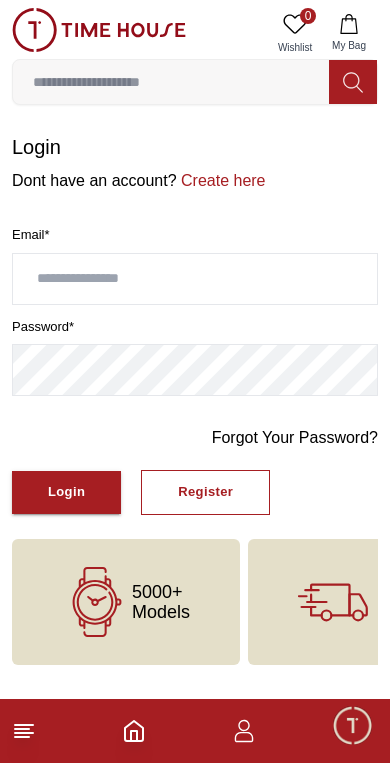 scroll, scrollTop: 0, scrollLeft: 0, axis: both 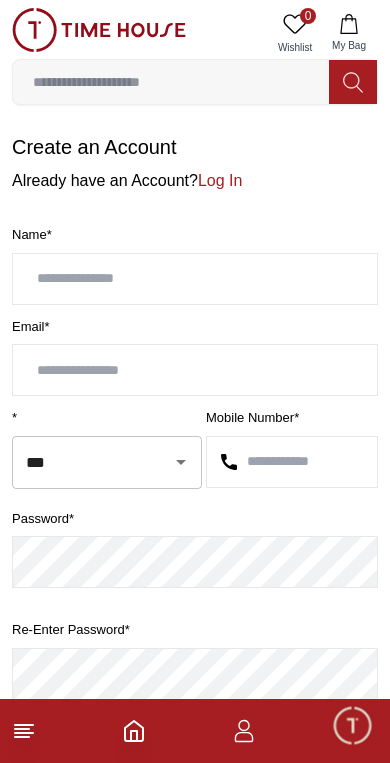 click at bounding box center [352, 725] 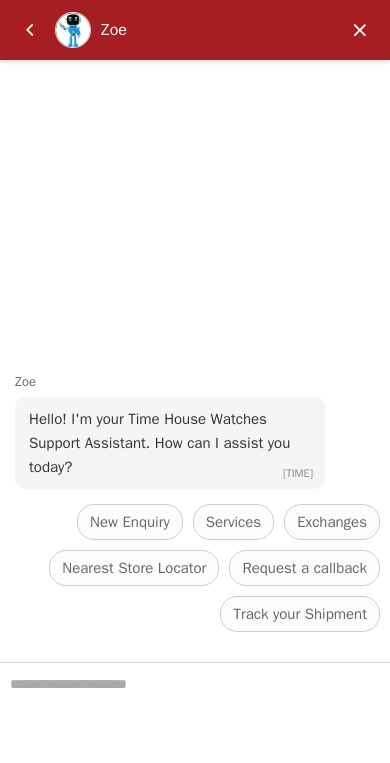 click at bounding box center (360, 30) 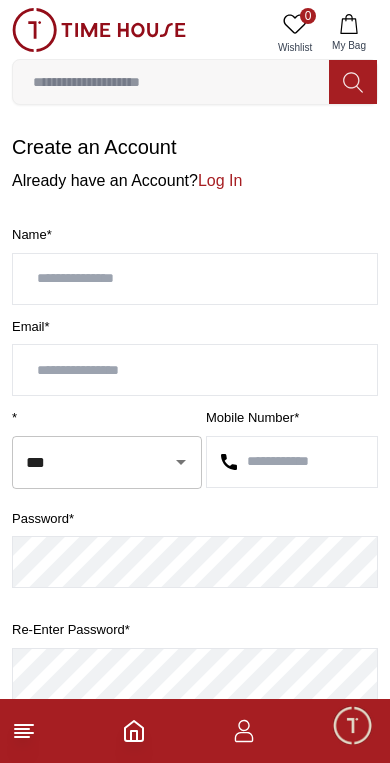 click at bounding box center (195, 731) 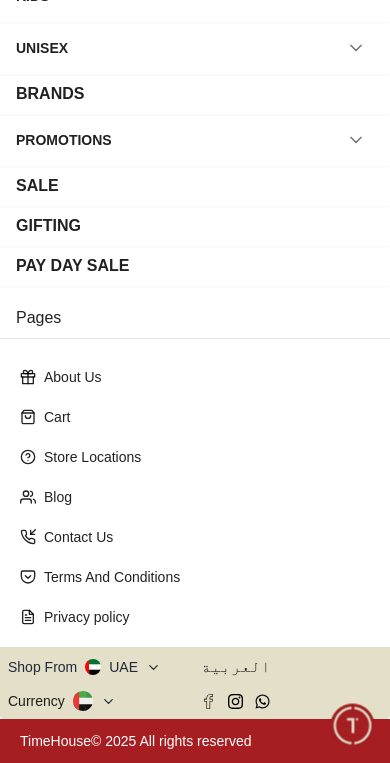 scroll, scrollTop: 210, scrollLeft: 0, axis: vertical 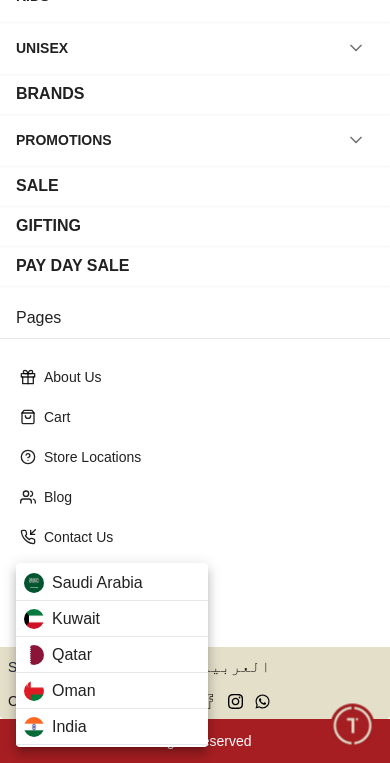 click on "Saudi Arabia" at bounding box center (112, 583) 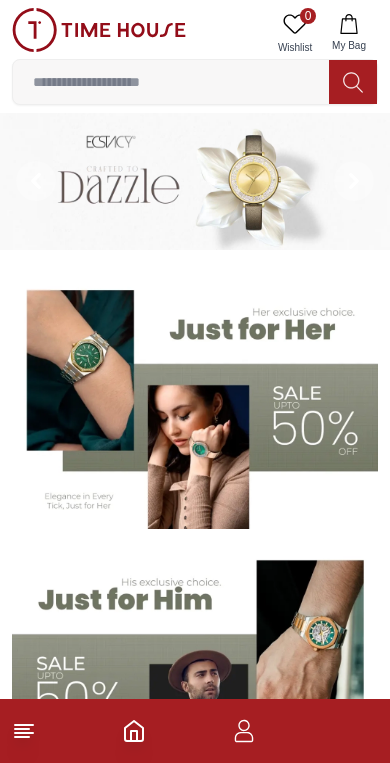 scroll, scrollTop: 0, scrollLeft: 0, axis: both 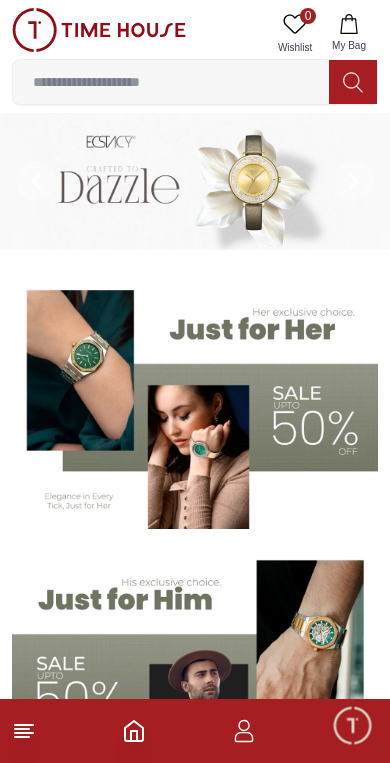 click on "My Bag" at bounding box center (349, 33) 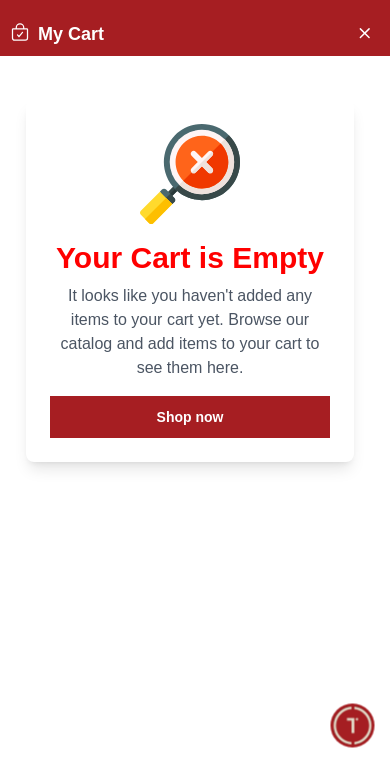click 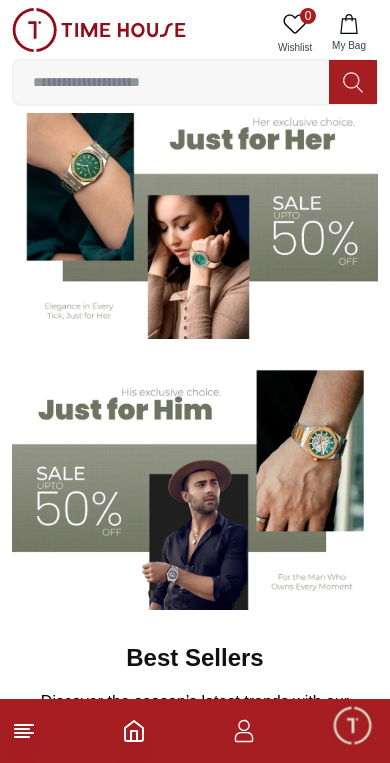 scroll, scrollTop: 0, scrollLeft: 0, axis: both 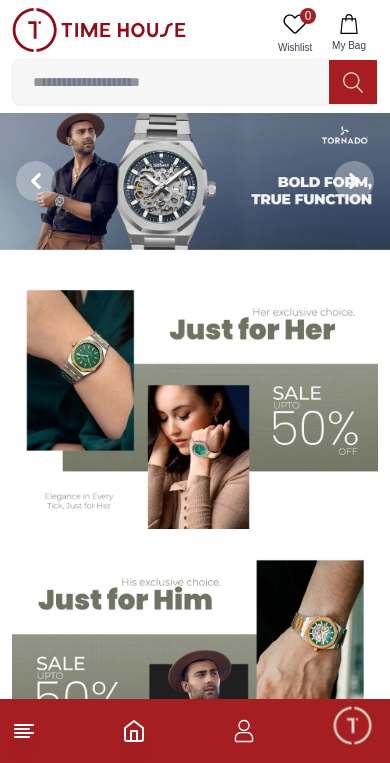 click at bounding box center (171, 82) 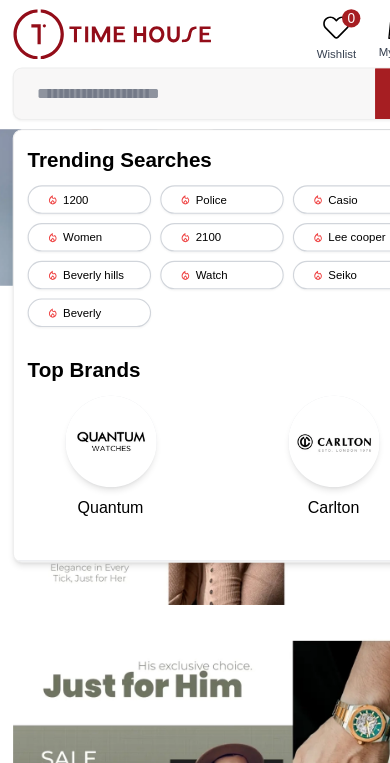 scroll, scrollTop: 0, scrollLeft: 0, axis: both 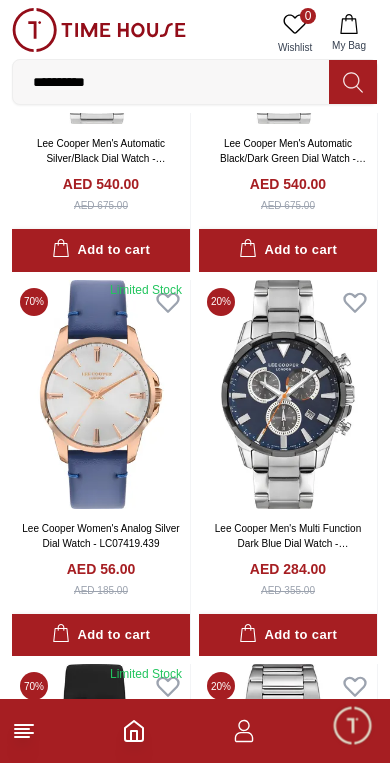 click on "**********" at bounding box center (171, 82) 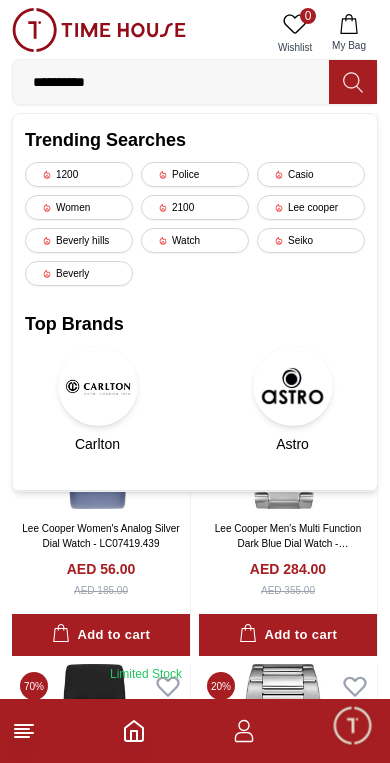 scroll, scrollTop: 3672, scrollLeft: 0, axis: vertical 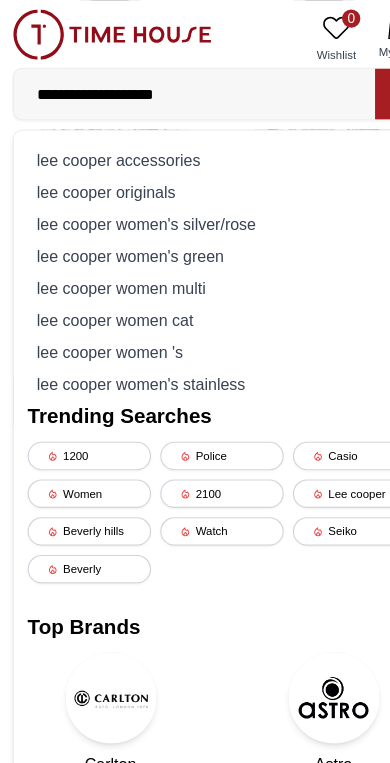 type on "**********" 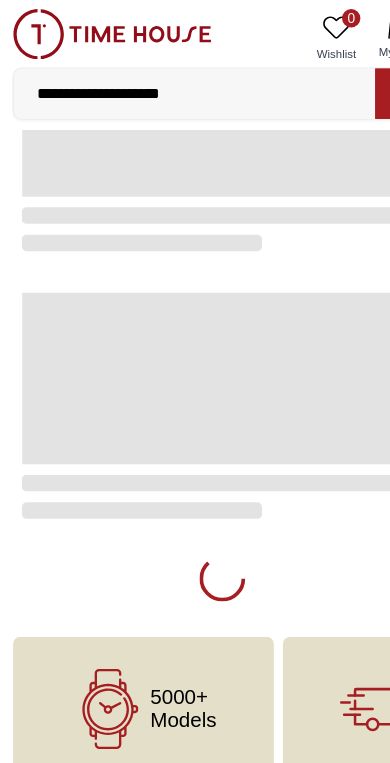scroll, scrollTop: 0, scrollLeft: 0, axis: both 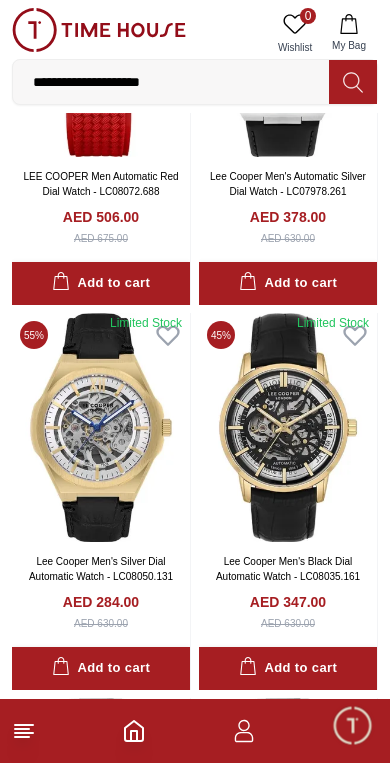 click on "**********" at bounding box center (171, 82) 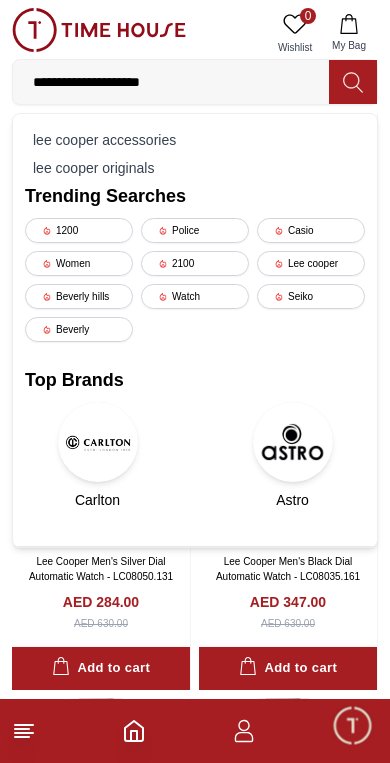 scroll, scrollTop: 2869, scrollLeft: 0, axis: vertical 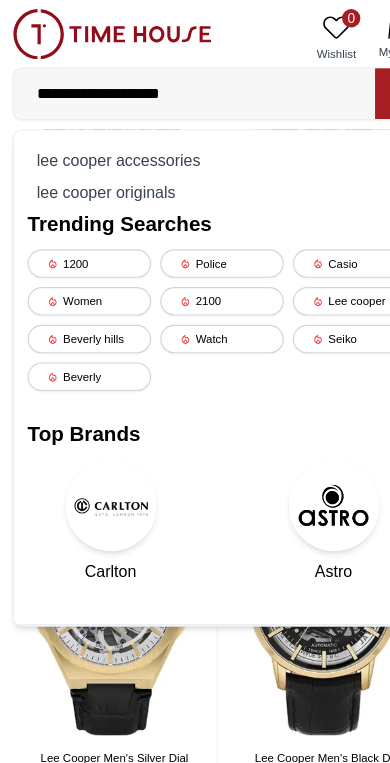 click on "**********" at bounding box center (171, 82) 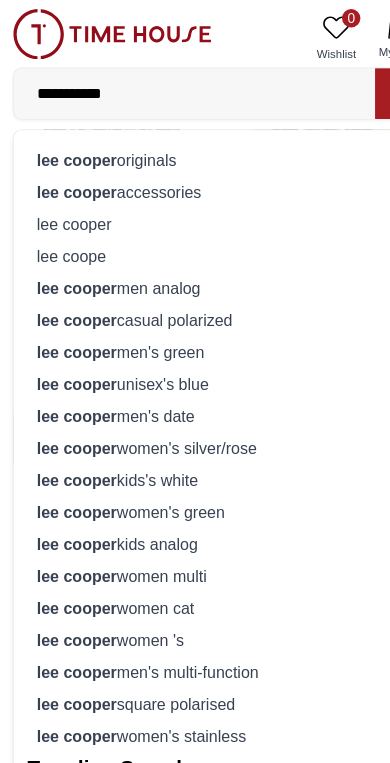 type on "**********" 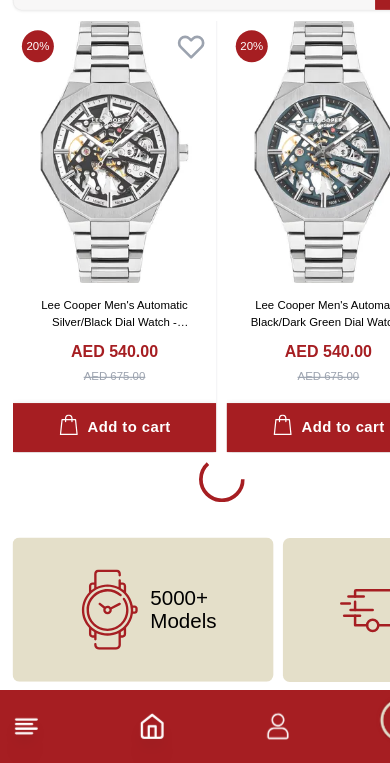 scroll, scrollTop: 3550, scrollLeft: 0, axis: vertical 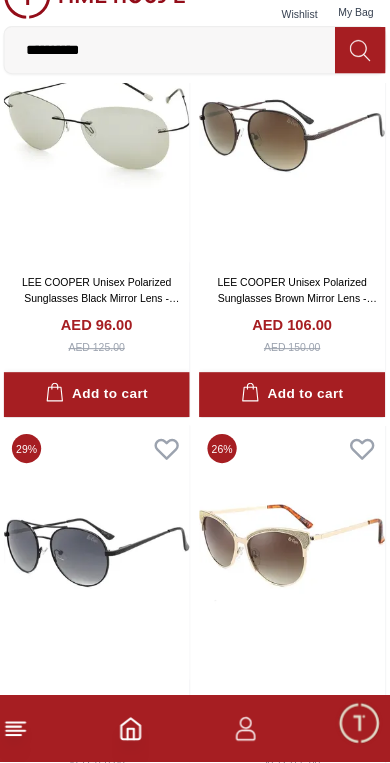 click on "**********" at bounding box center [171, 82] 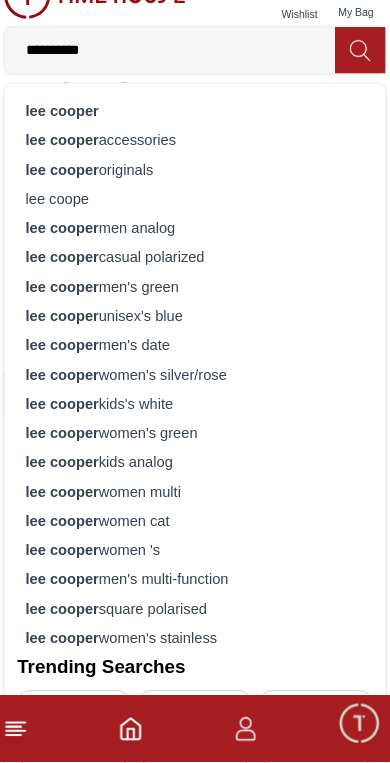 scroll, scrollTop: 15947, scrollLeft: 0, axis: vertical 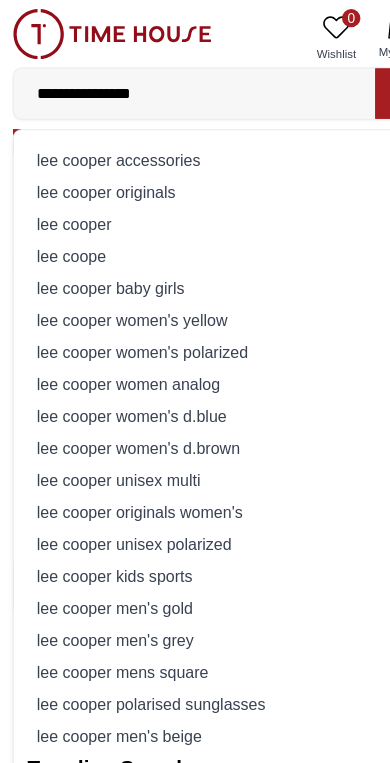 type on "**********" 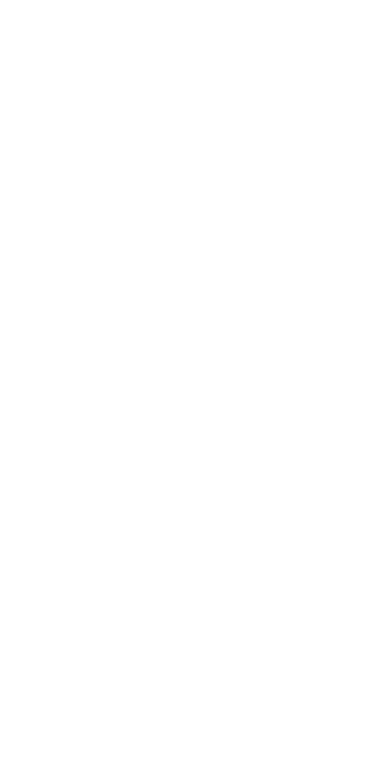 scroll, scrollTop: 0, scrollLeft: 0, axis: both 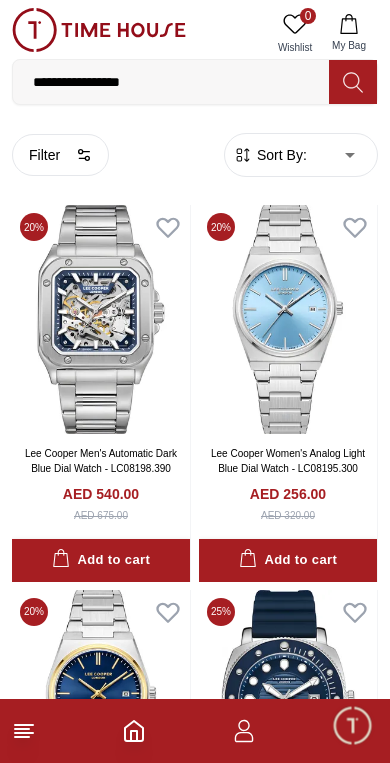 click 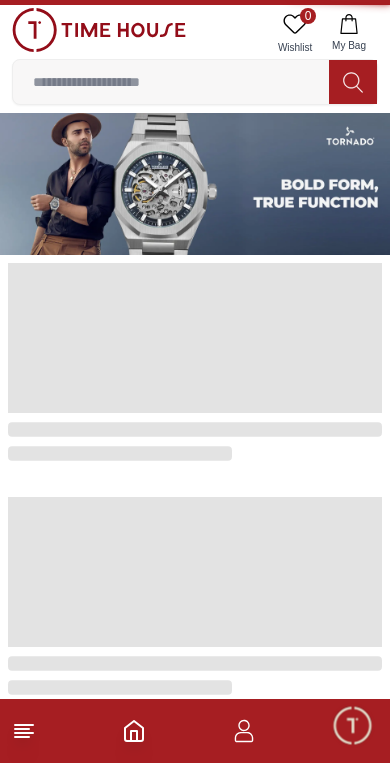 click 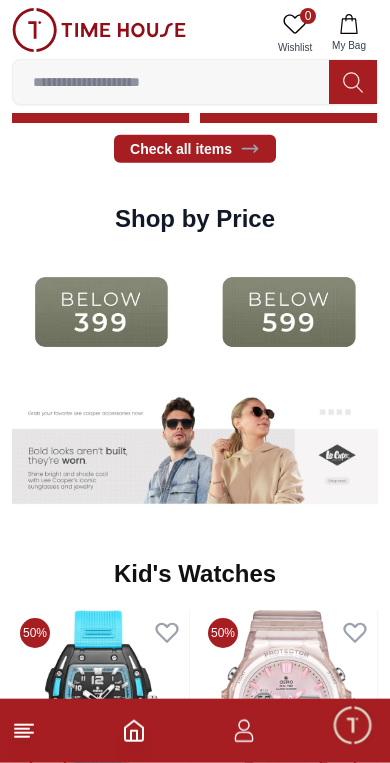 scroll, scrollTop: 2704, scrollLeft: 0, axis: vertical 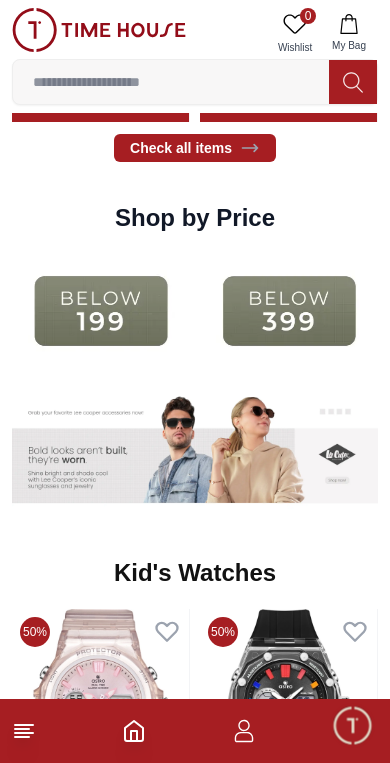 click at bounding box center [101, 311] 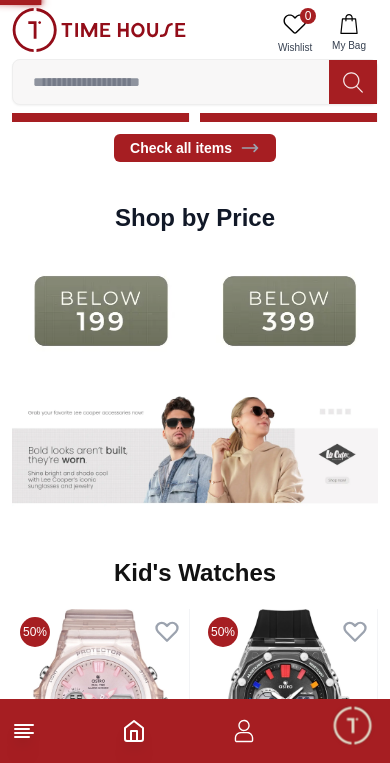 scroll, scrollTop: 0, scrollLeft: 0, axis: both 